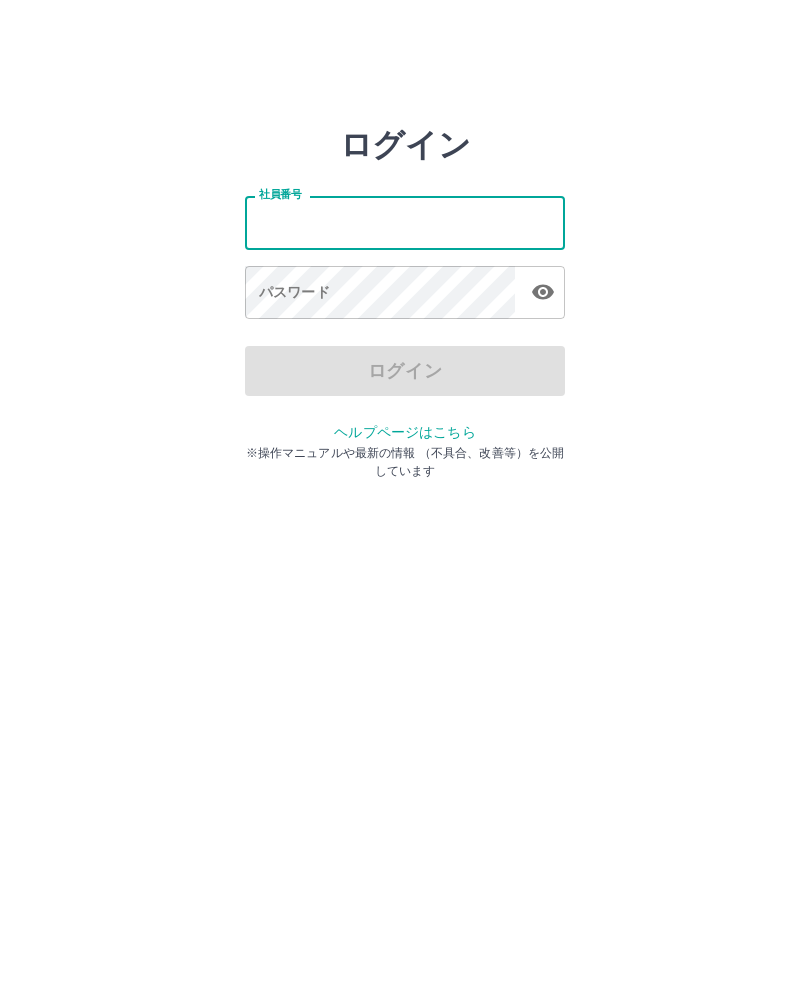 scroll, scrollTop: 0, scrollLeft: 0, axis: both 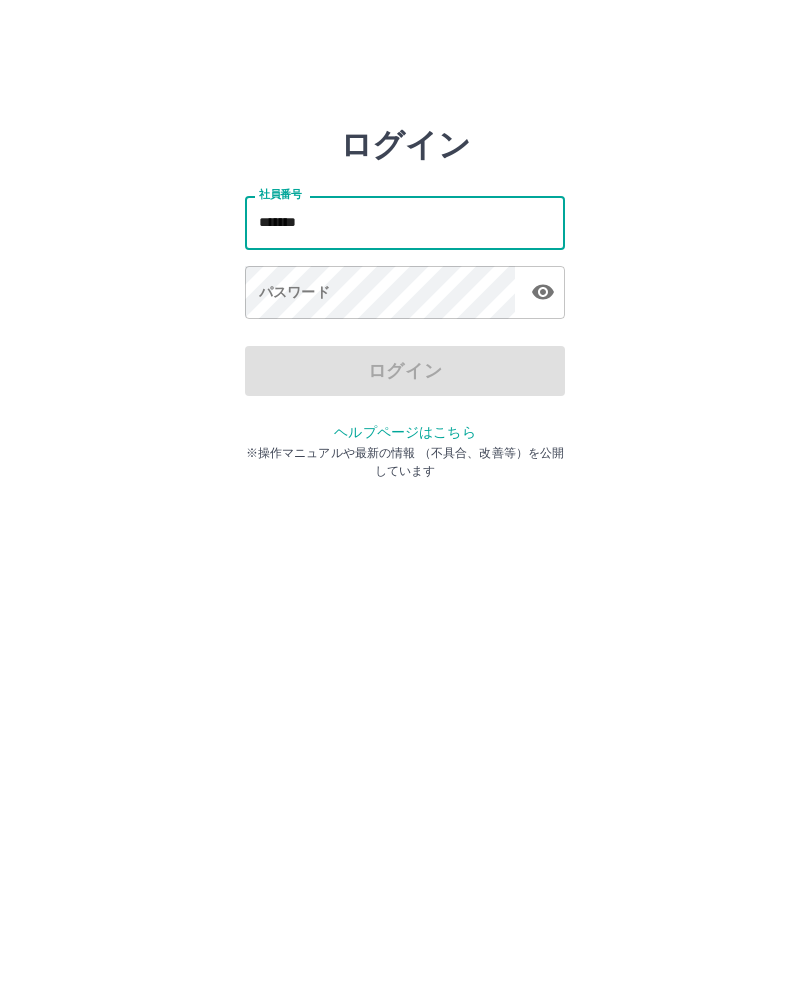 type on "*******" 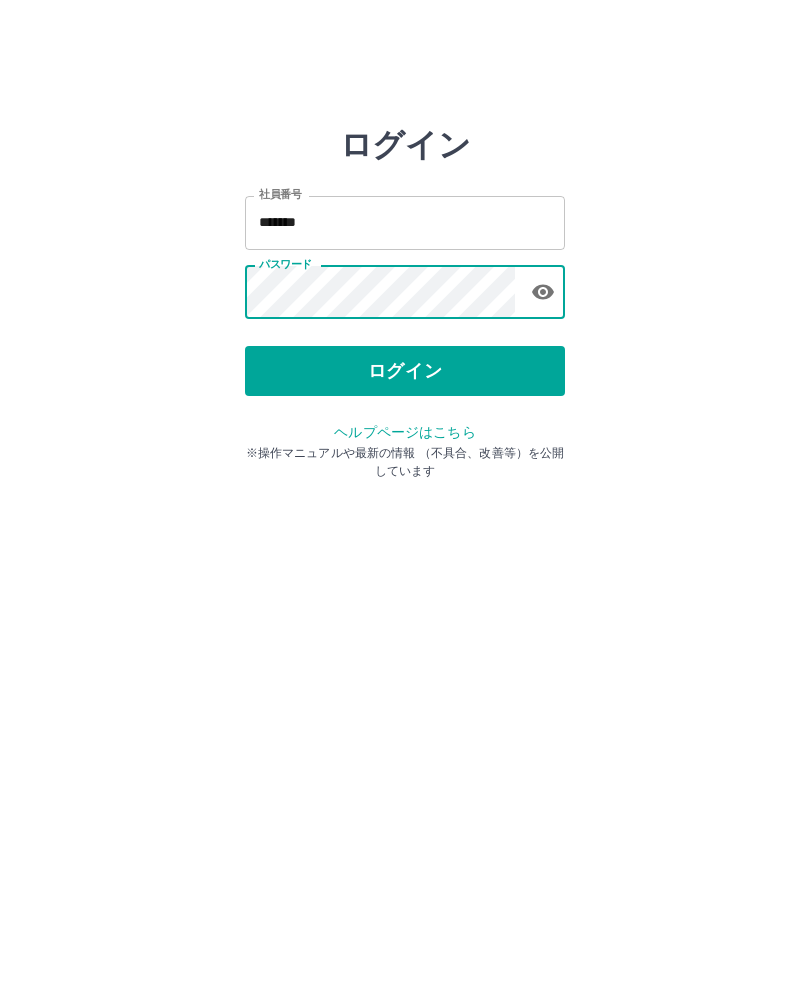 click on "ログイン" at bounding box center [405, 371] 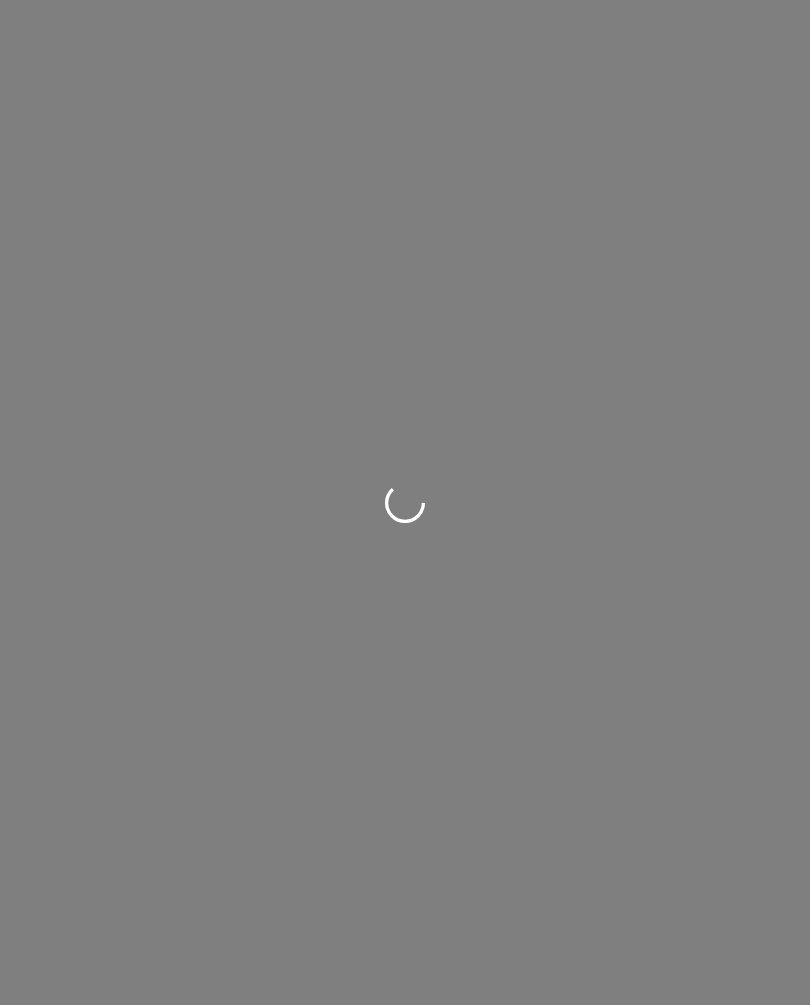 scroll, scrollTop: 0, scrollLeft: 0, axis: both 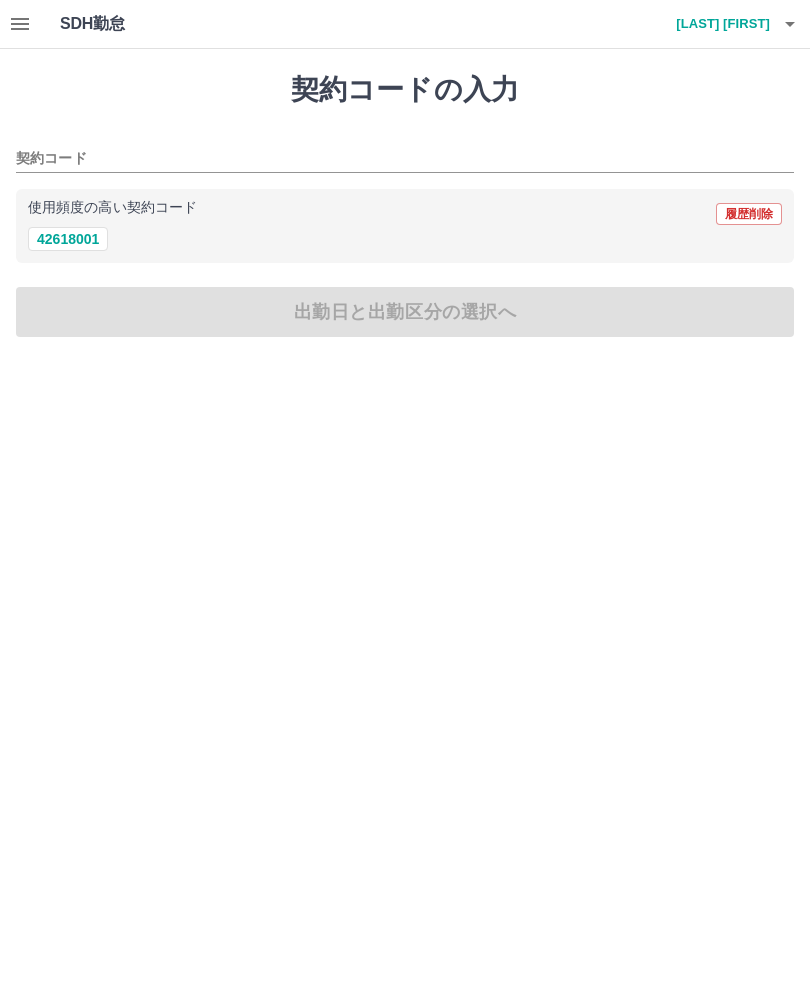 click on "42618001" at bounding box center (68, 239) 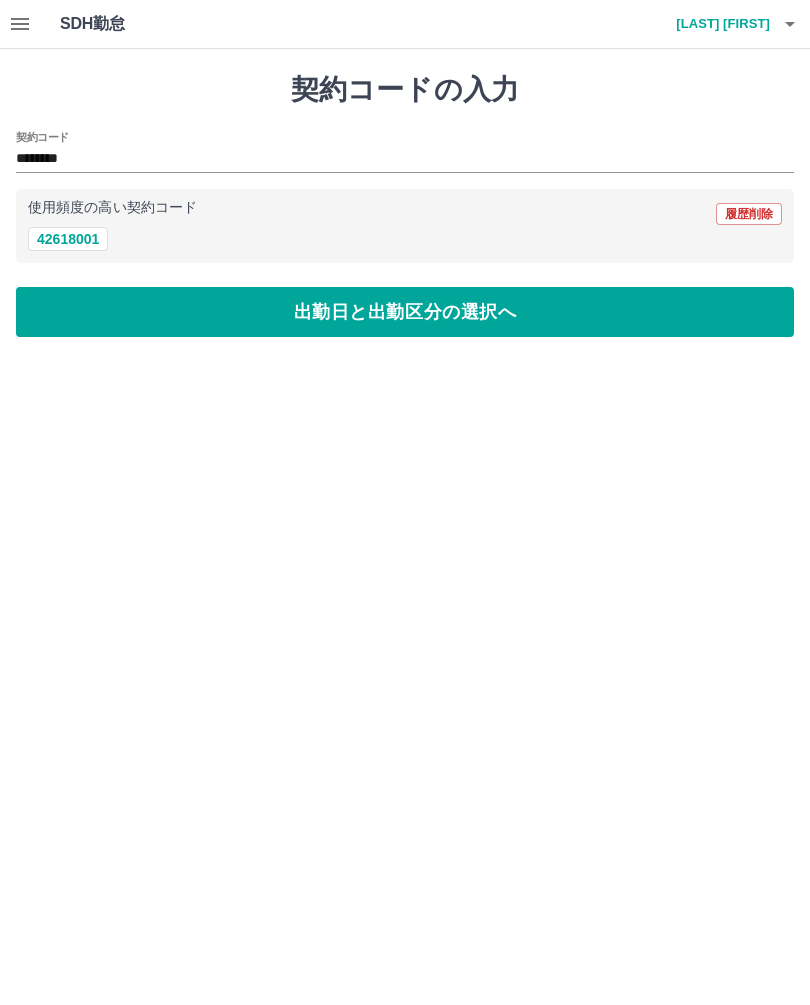 click on "出勤日と出勤区分の選択へ" at bounding box center [405, 312] 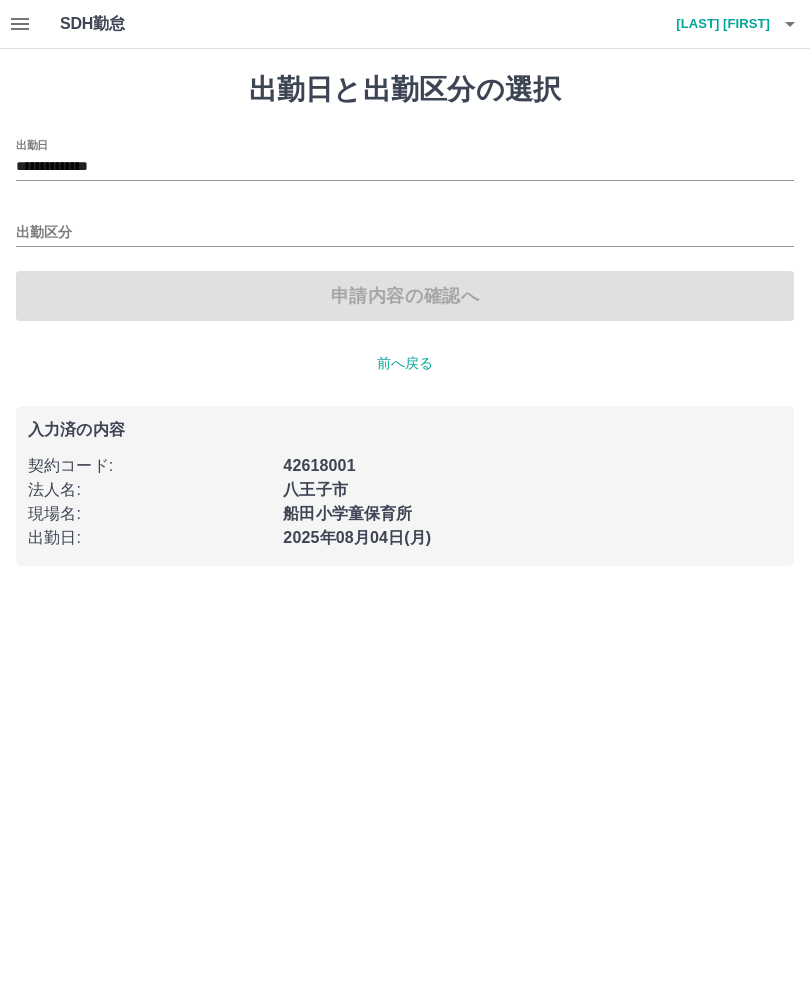 click on "出勤区分" at bounding box center (405, 233) 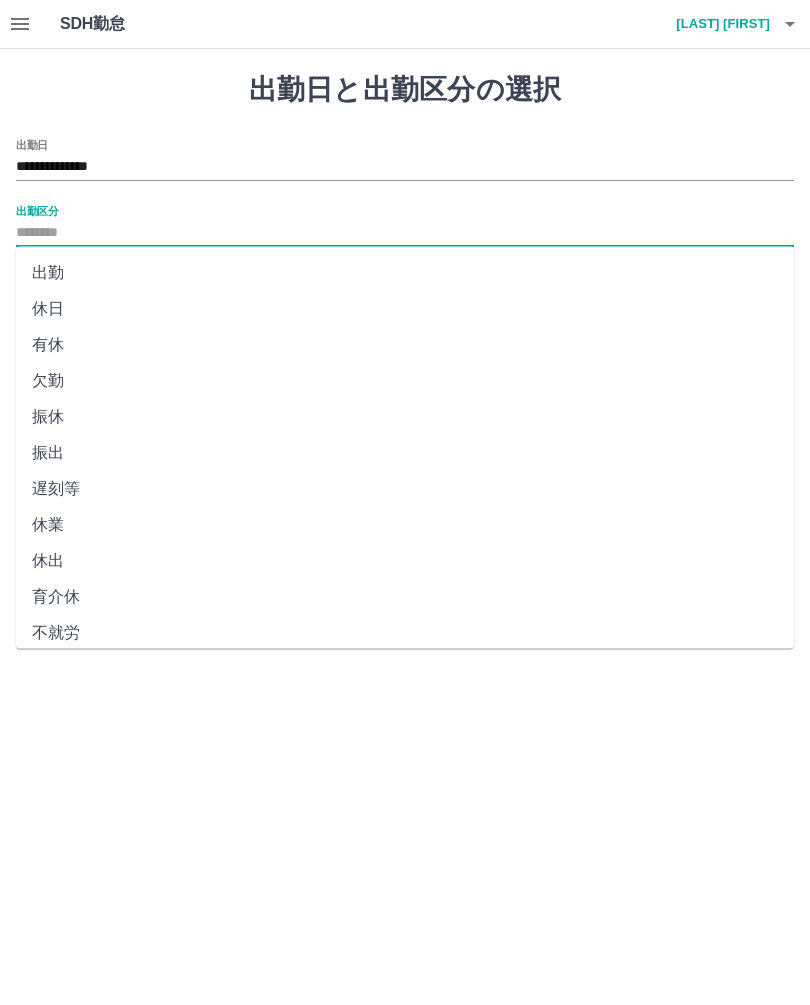 click on "出勤" at bounding box center (405, 273) 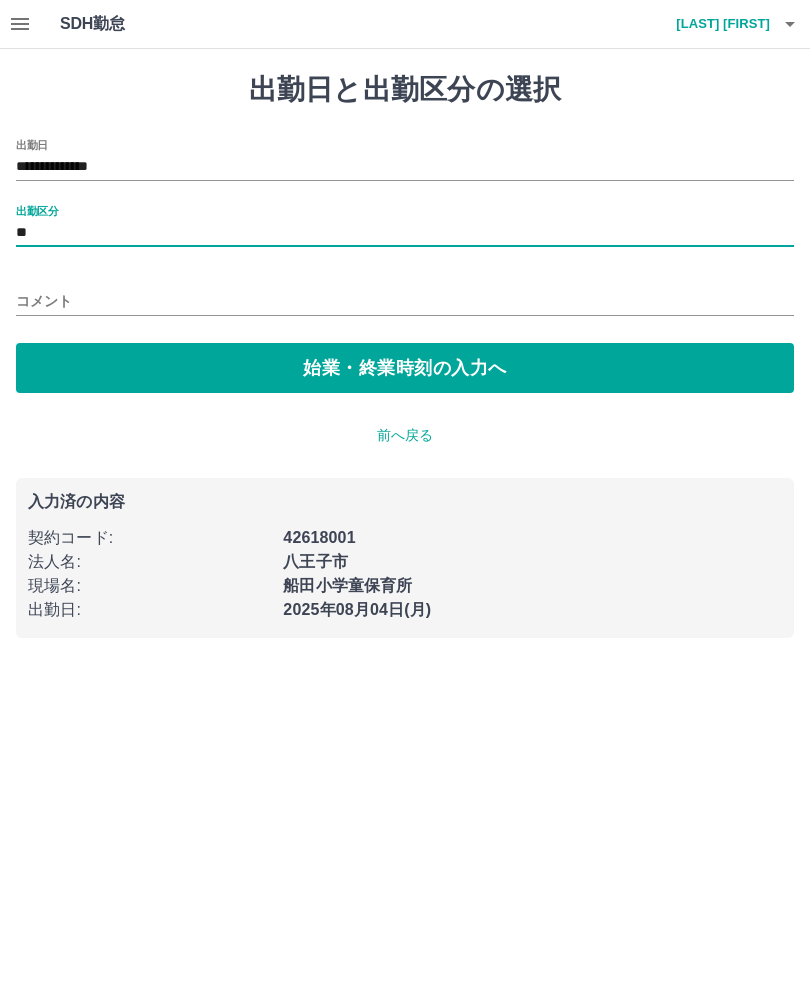 click on "始業・終業時刻の入力へ" at bounding box center (405, 368) 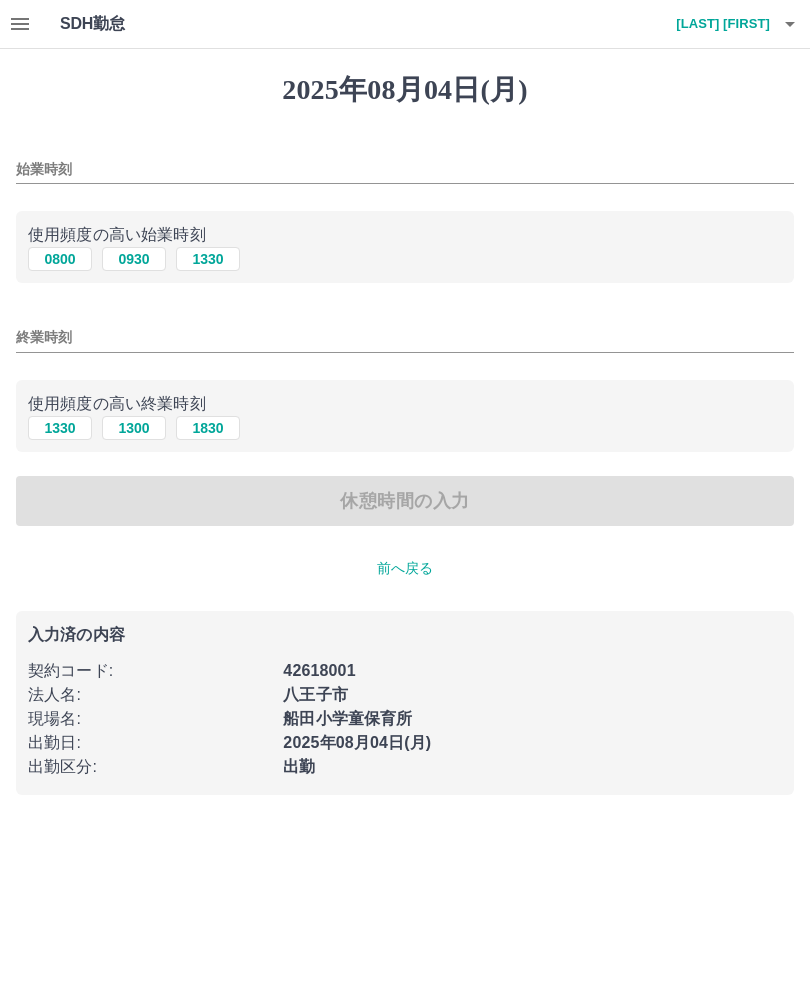 click on "始業時刻" at bounding box center (405, 169) 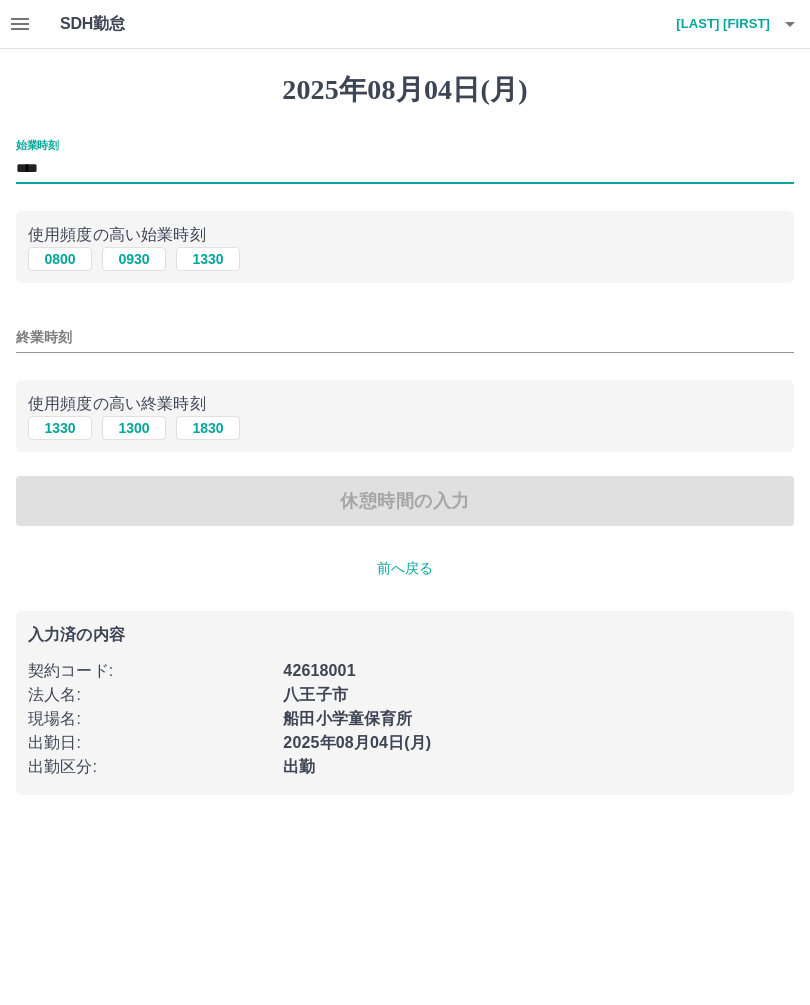 type on "****" 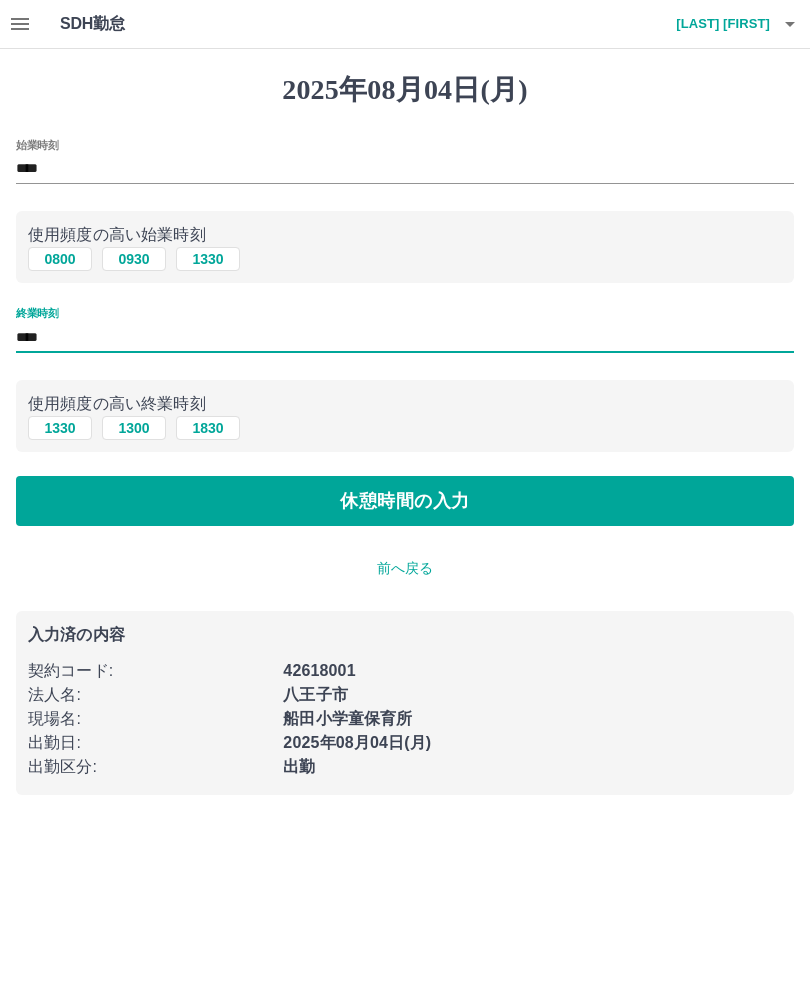 type on "****" 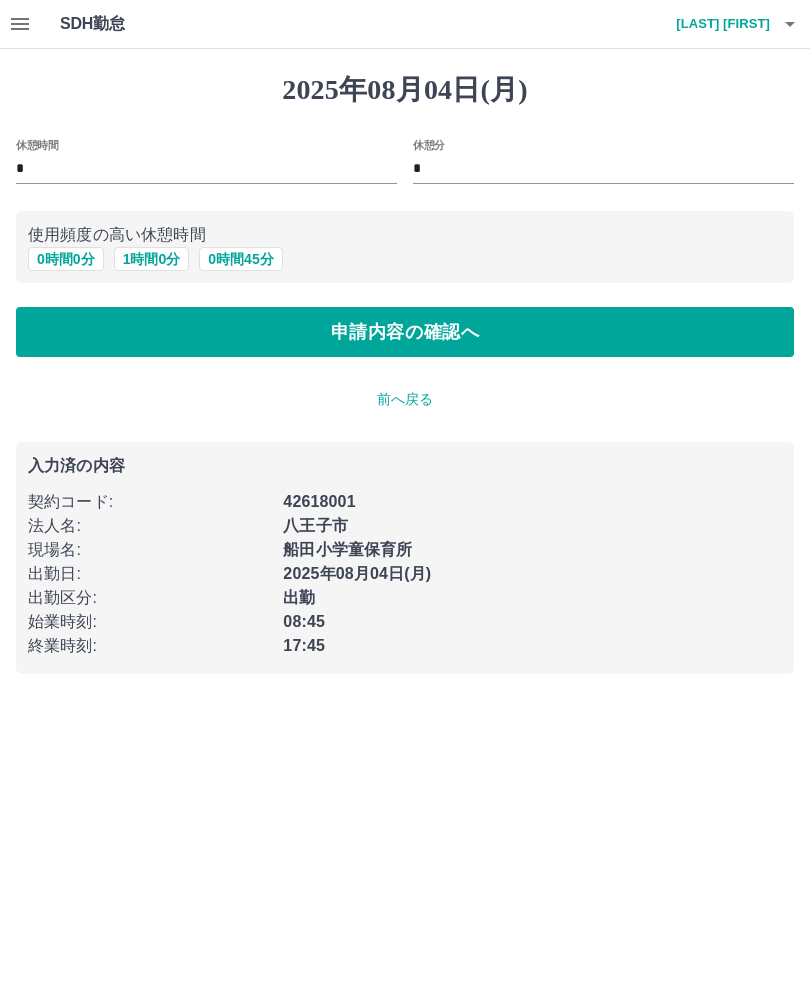 click on "1 時間 0 分" at bounding box center [152, 259] 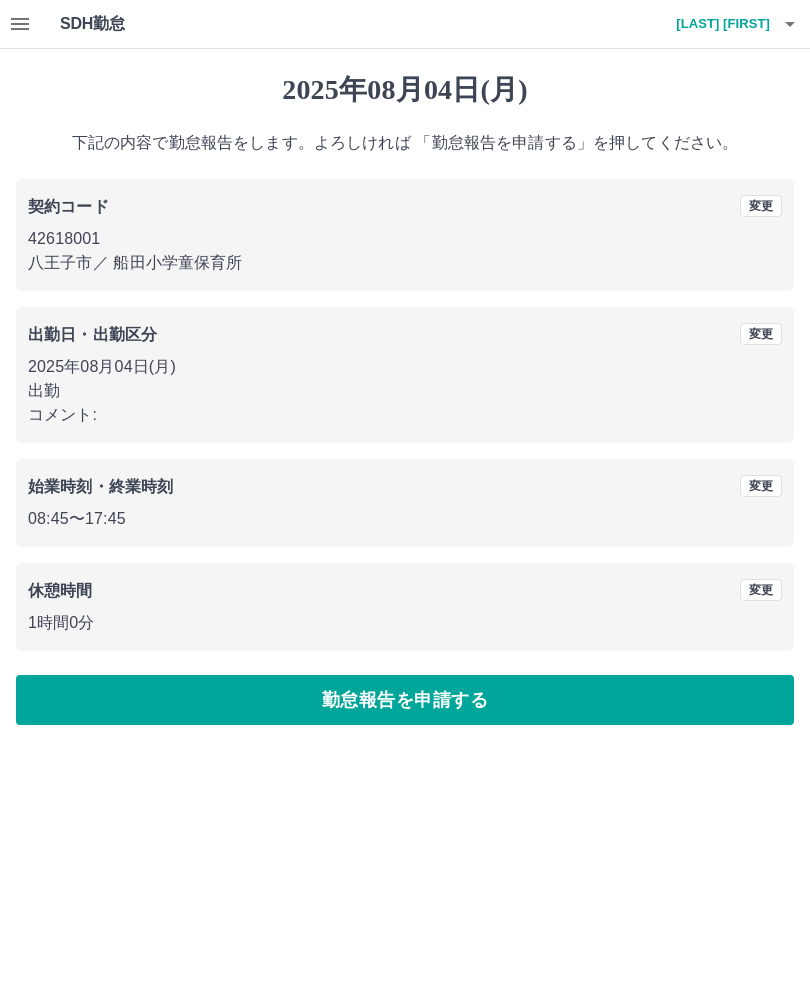 click on "勤怠報告を申請する" at bounding box center (405, 700) 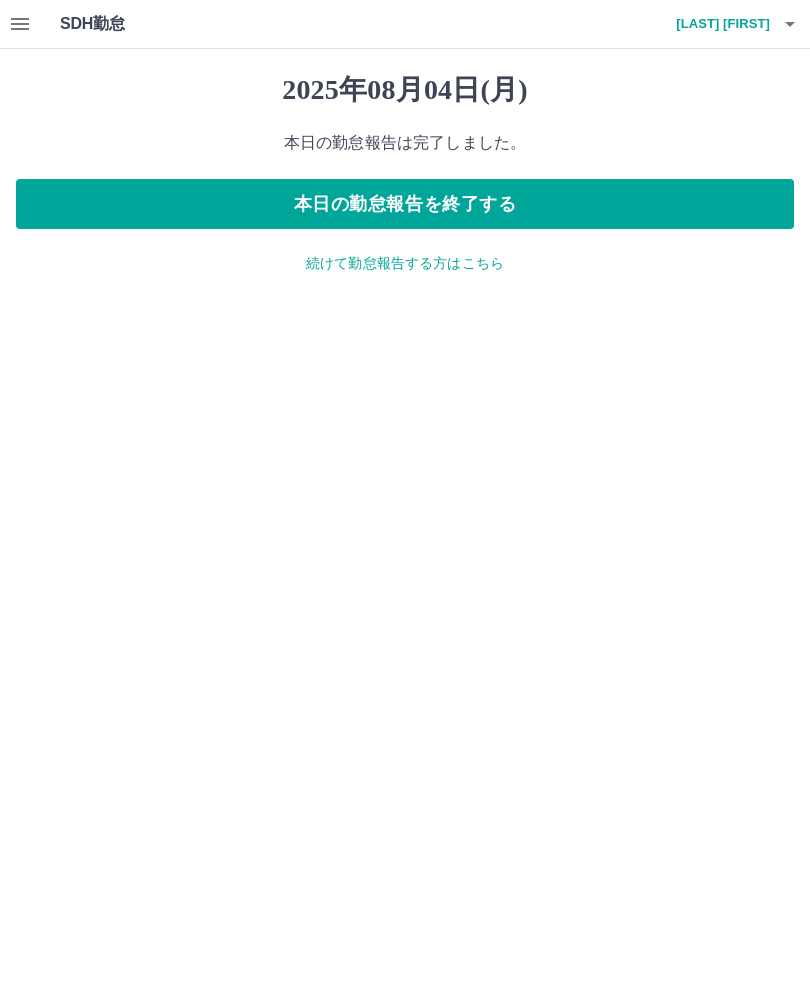 click on "続けて勤怠報告する方はこちら" at bounding box center (405, 263) 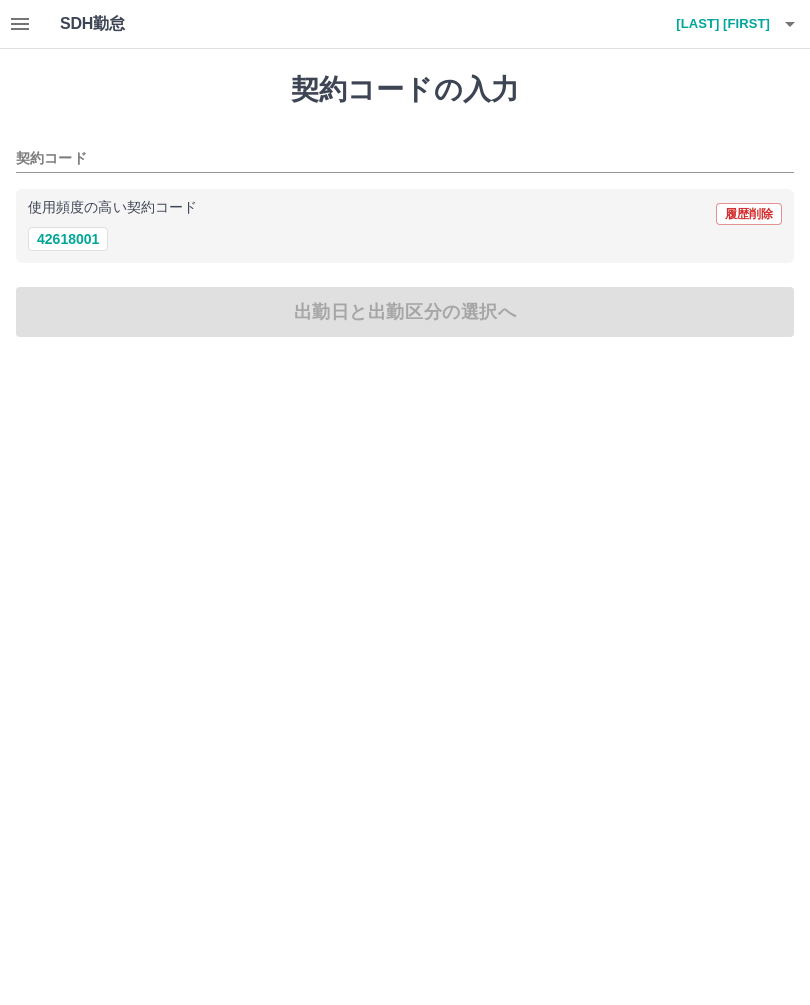 click on "42618001" at bounding box center [68, 239] 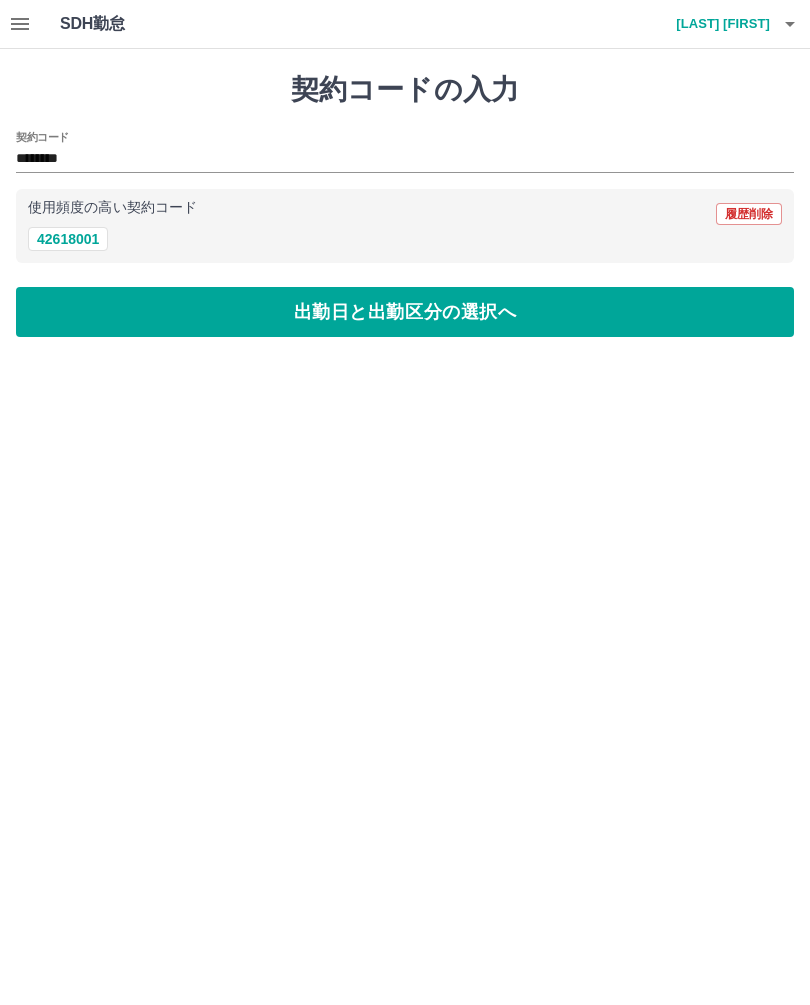 click on "出勤日と出勤区分の選択へ" at bounding box center [405, 312] 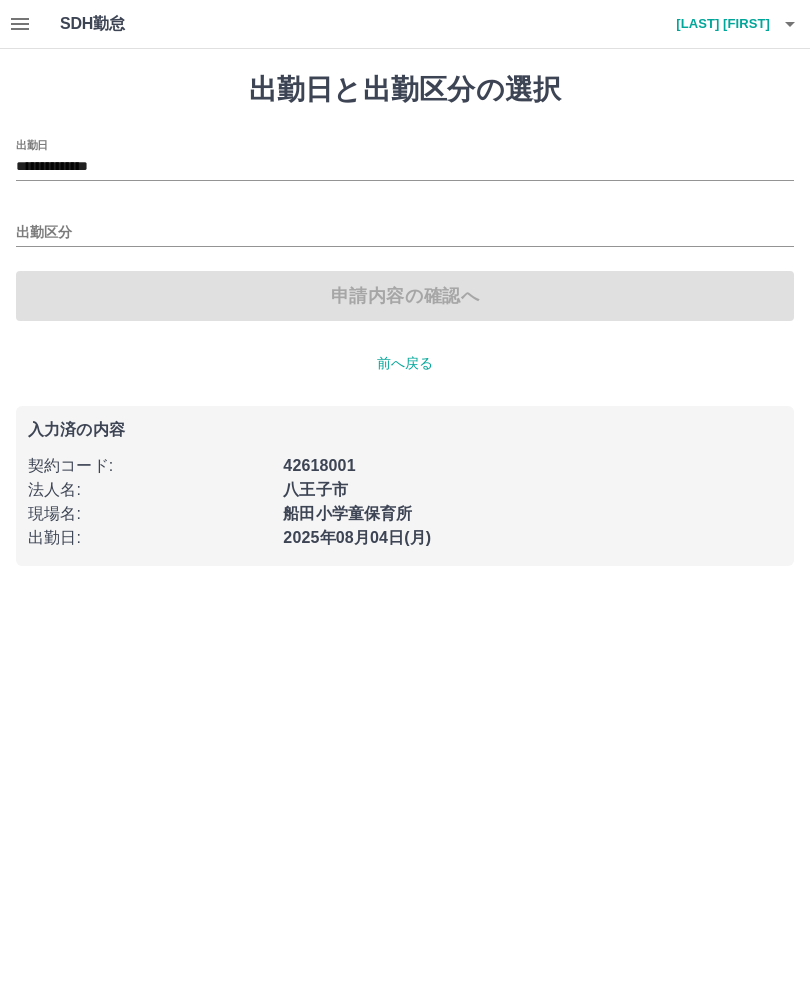 click on "**********" at bounding box center (405, 167) 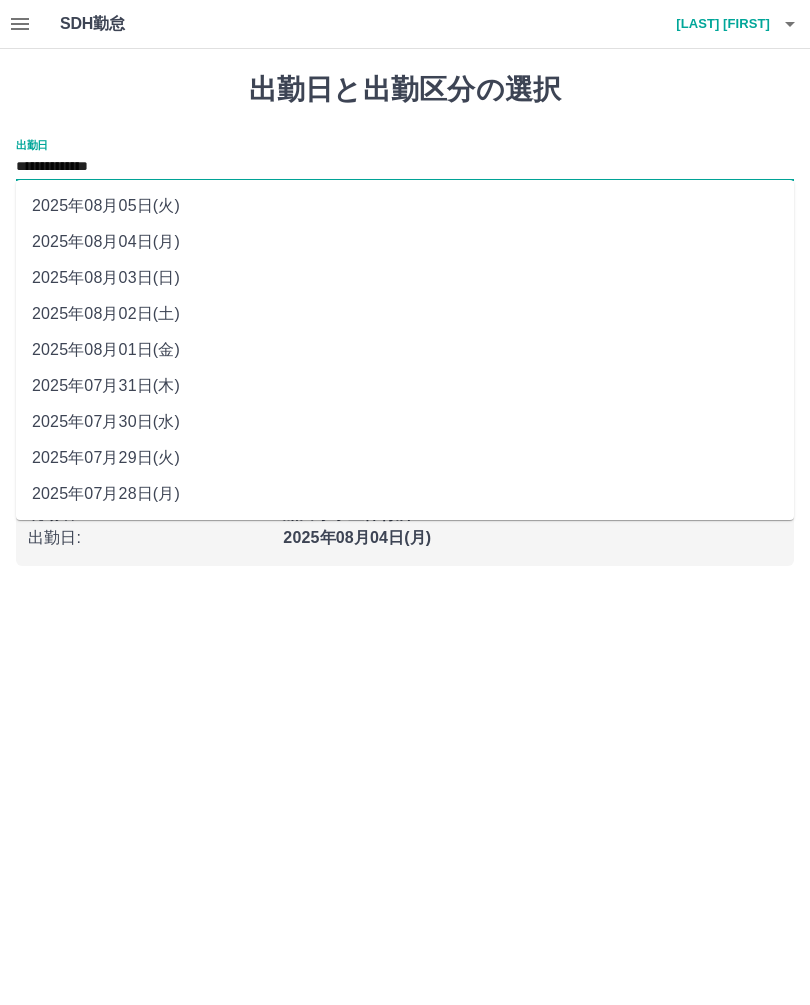 click on "2025年08月02日(土)" at bounding box center [405, 314] 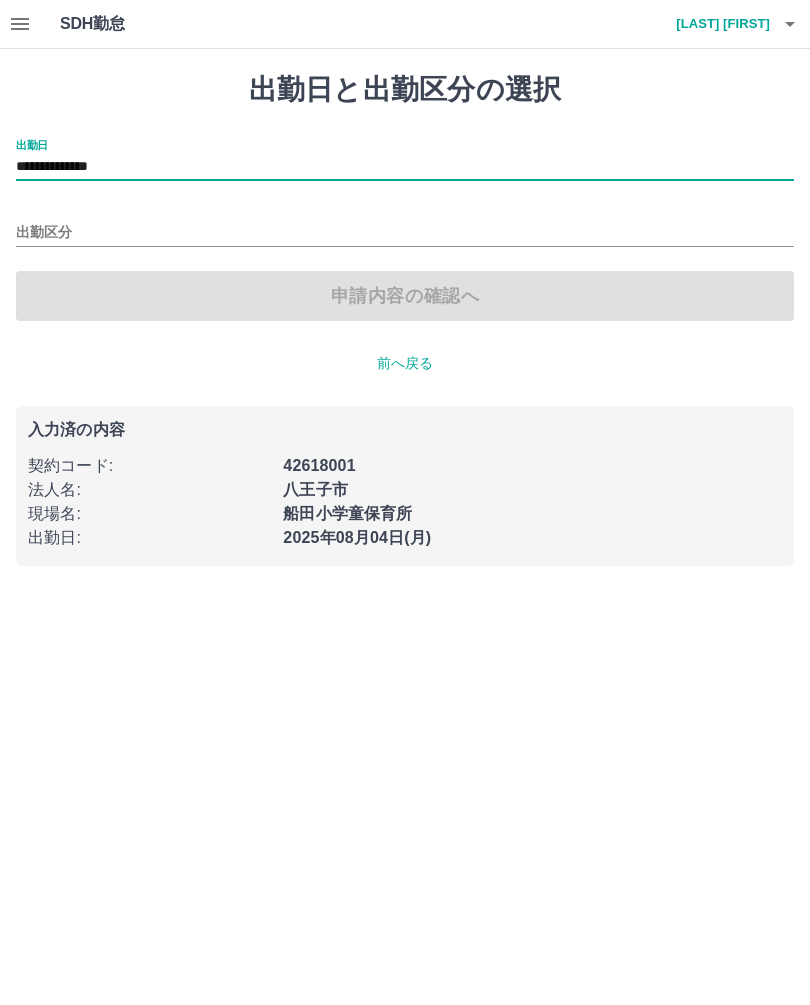 click on "出勤区分" at bounding box center [405, 233] 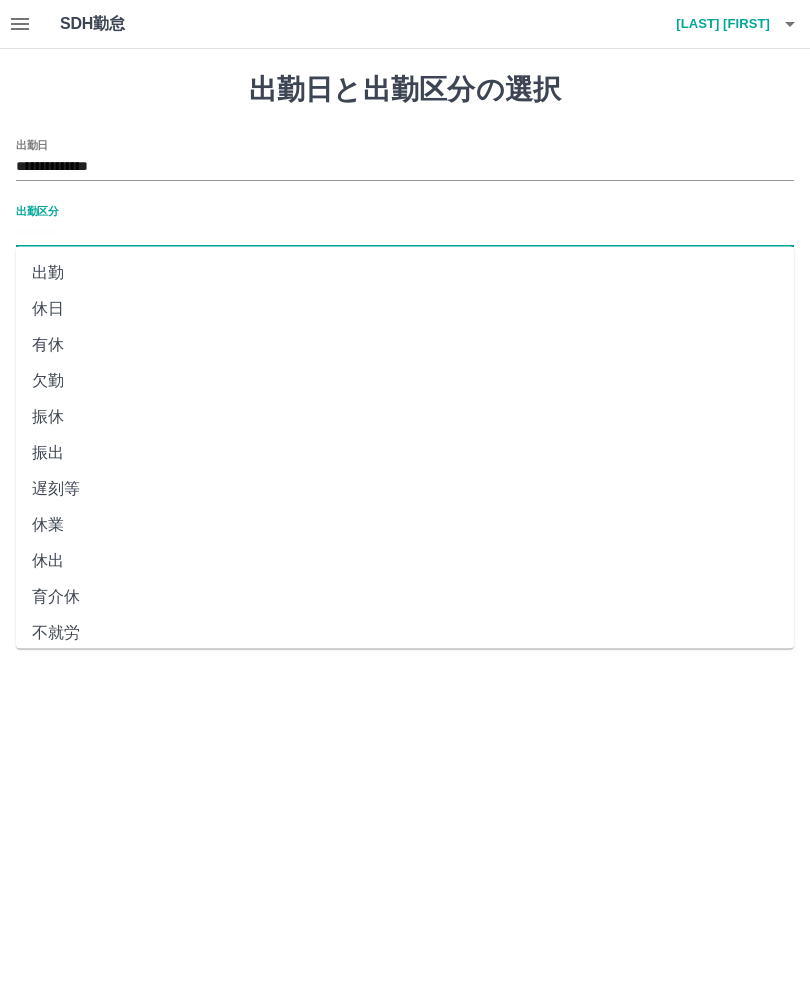 click on "休日" at bounding box center (405, 309) 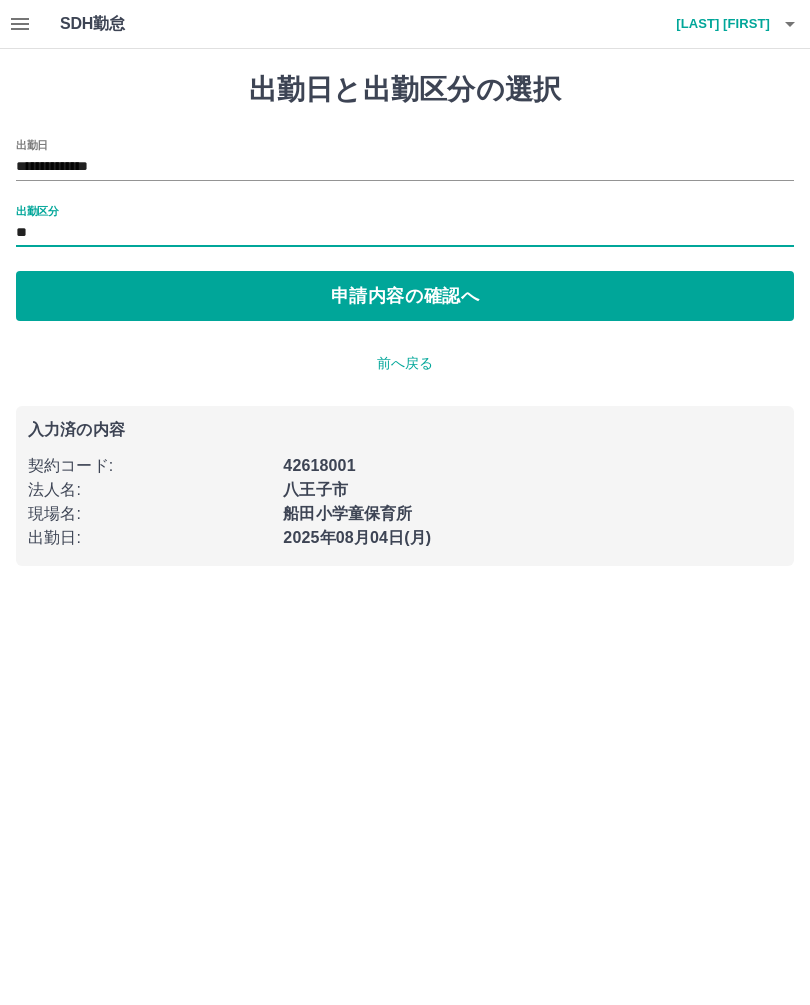 type on "**" 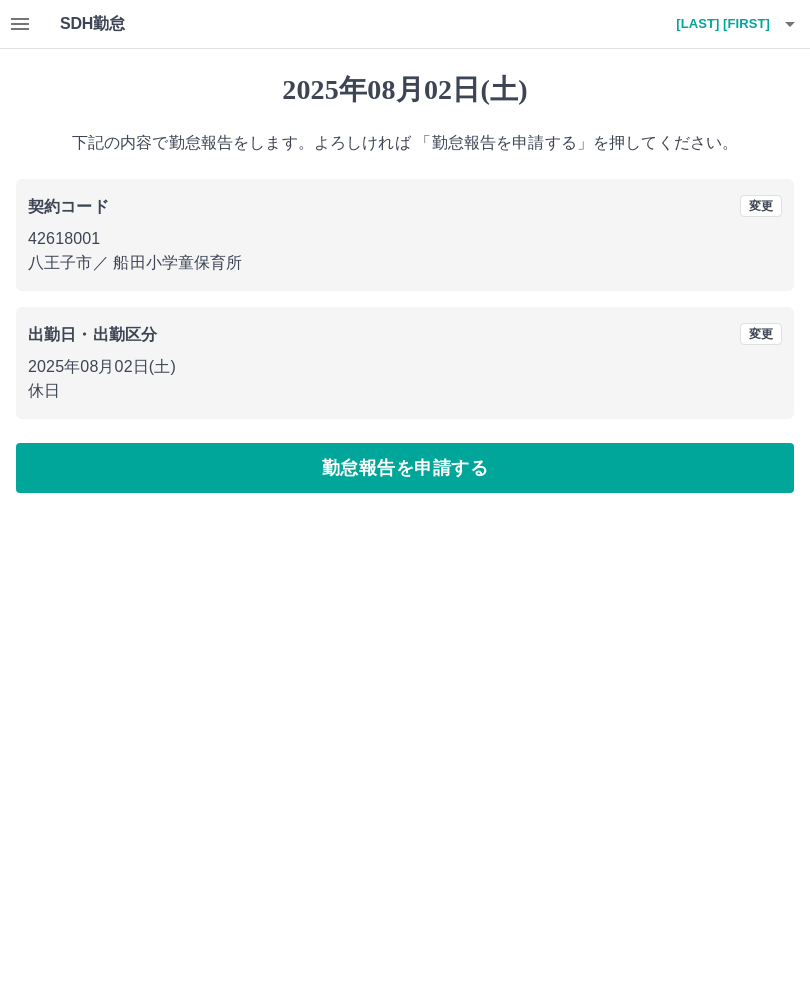 click on "勤怠報告を申請する" at bounding box center (405, 468) 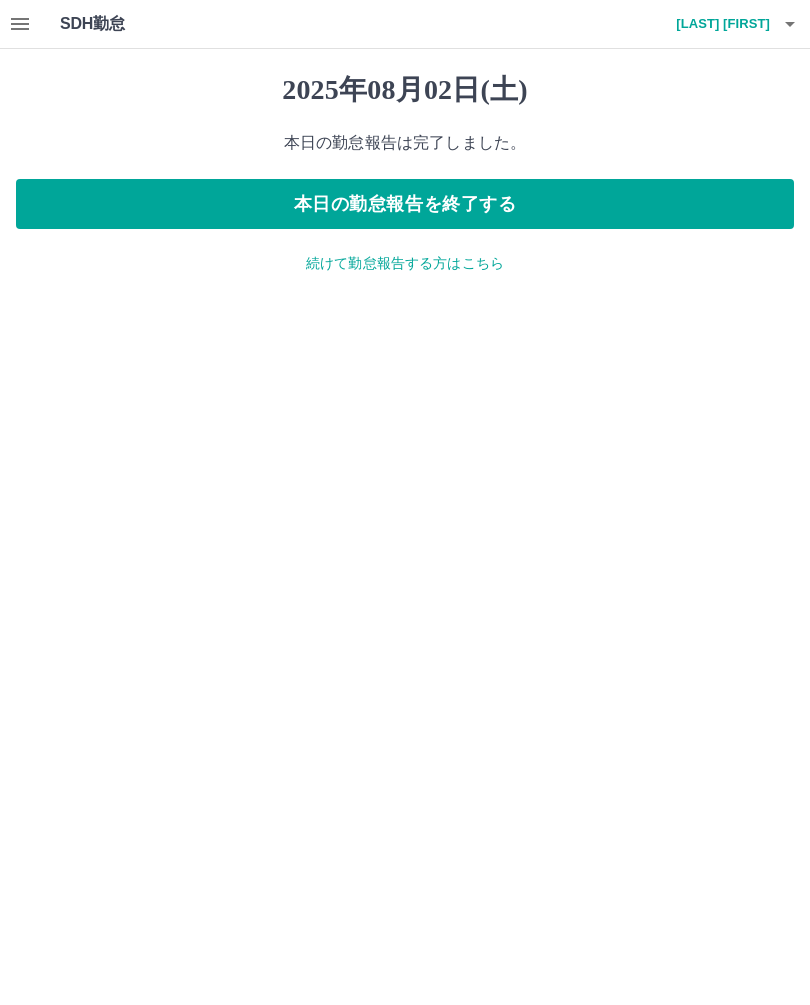 click on "本日の勤怠報告を終了する" at bounding box center [405, 204] 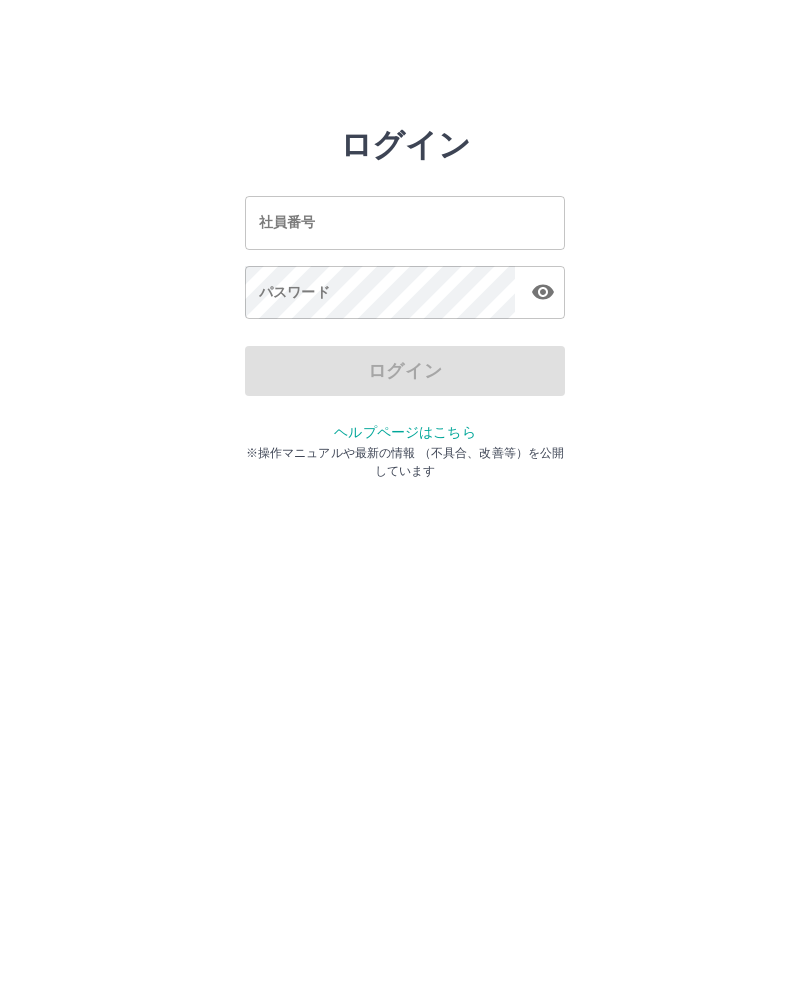 scroll, scrollTop: 0, scrollLeft: 0, axis: both 